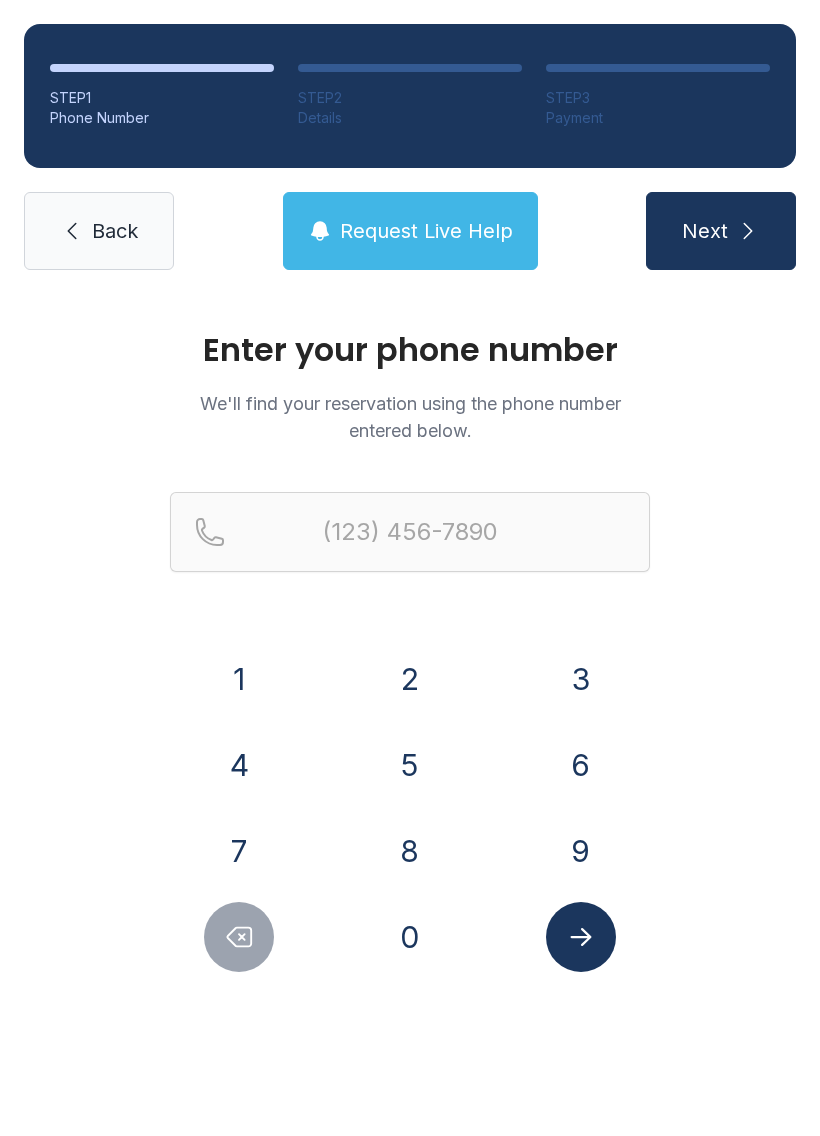scroll, scrollTop: 0, scrollLeft: 0, axis: both 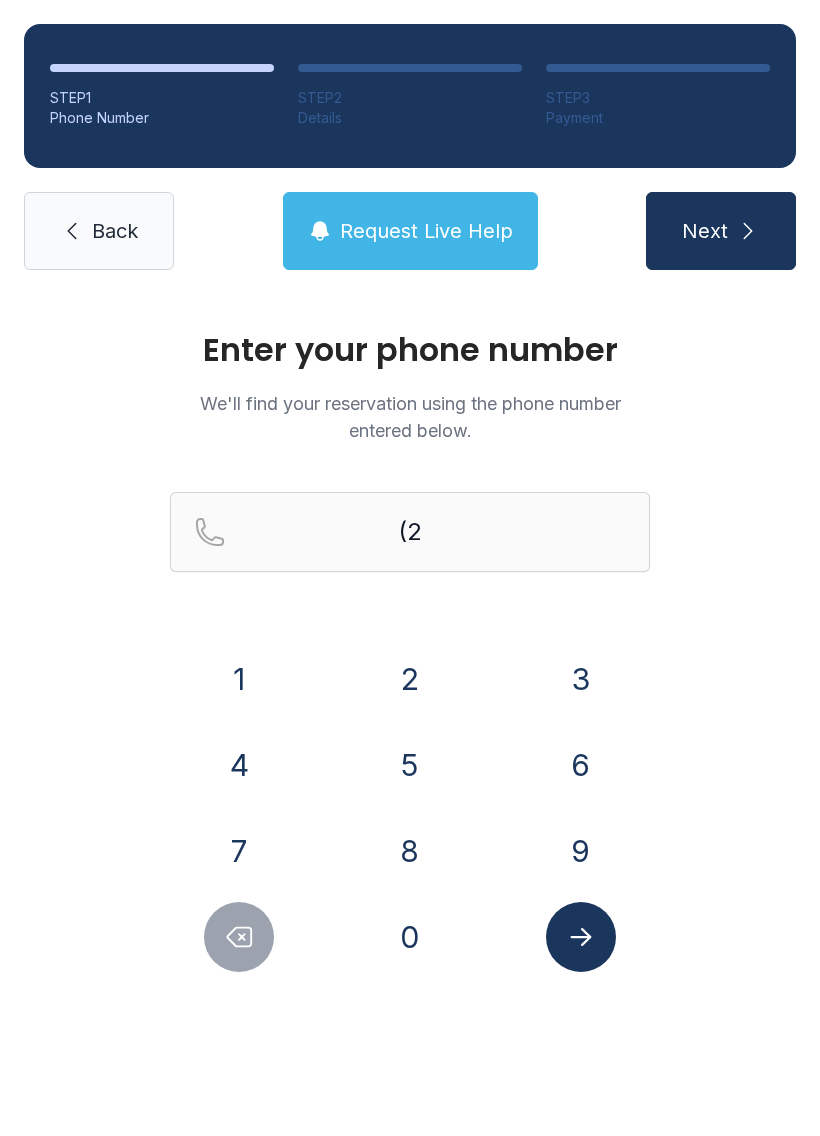 click on "1" at bounding box center [239, 679] 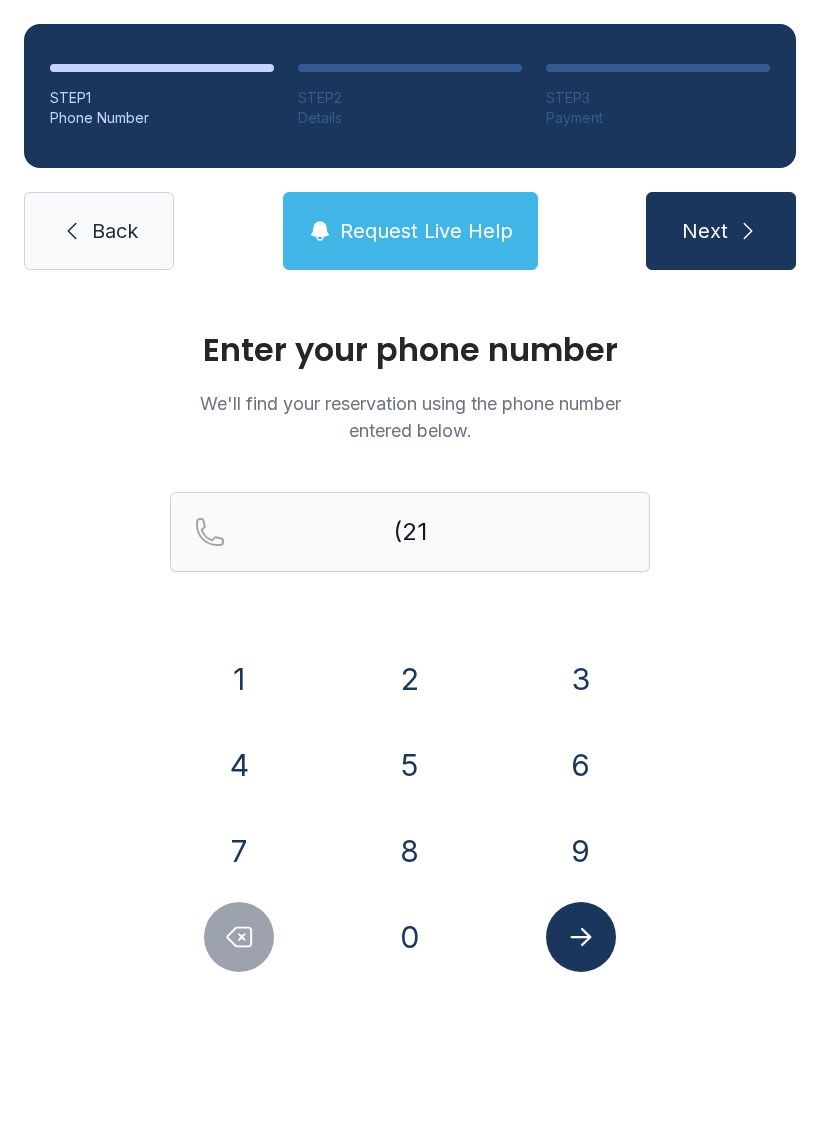 click on "9" at bounding box center (581, 851) 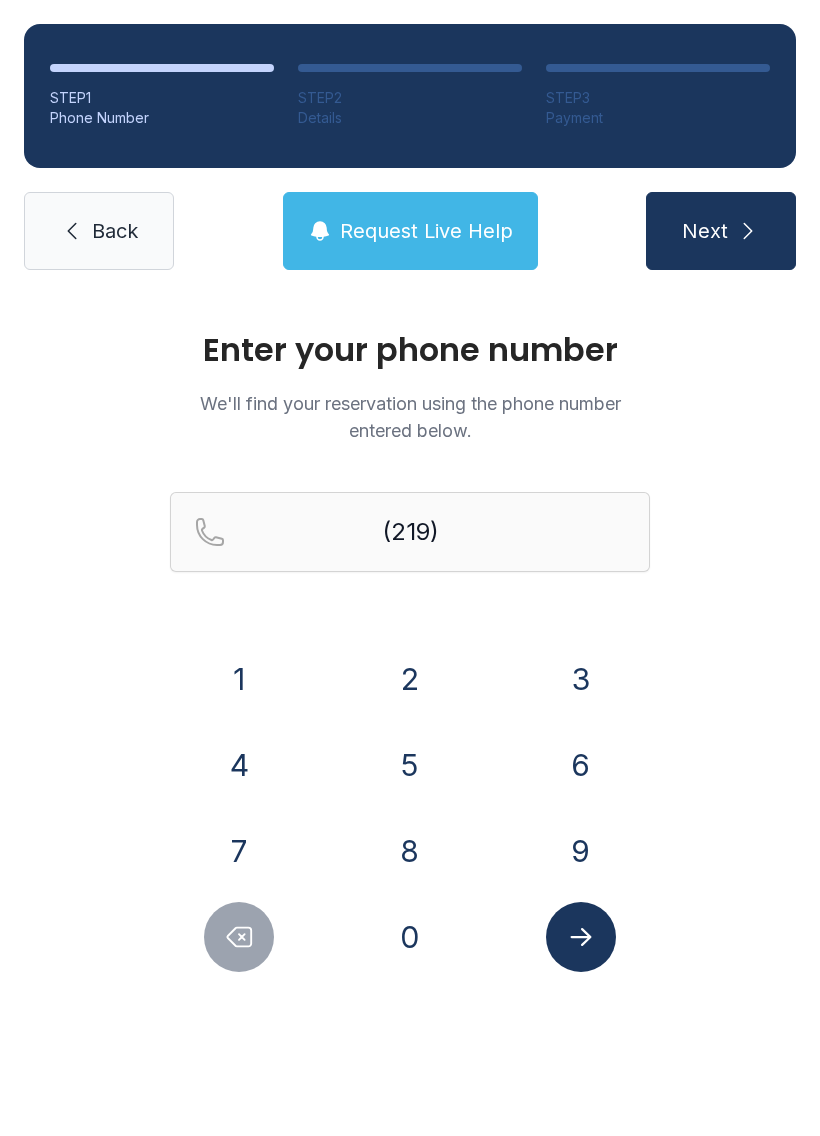 click on "8" at bounding box center (410, 851) 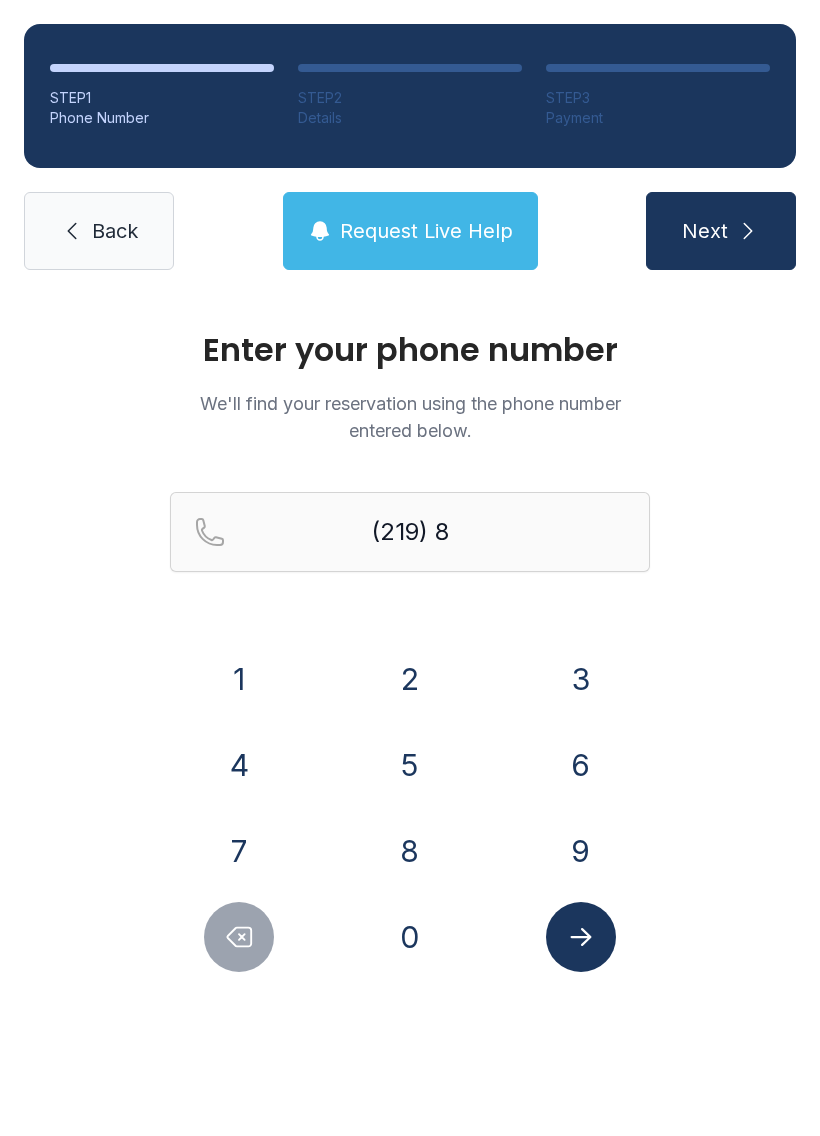 click on "7" at bounding box center (239, 851) 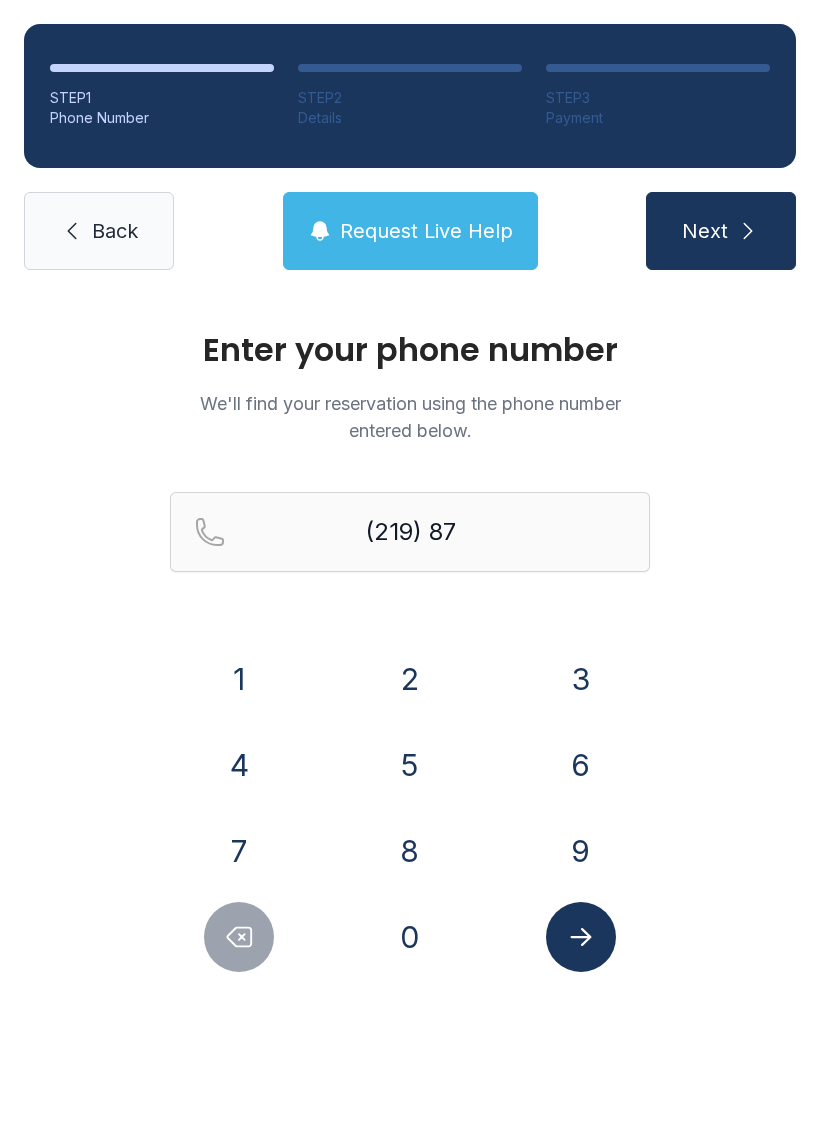 click on "7" at bounding box center (239, 851) 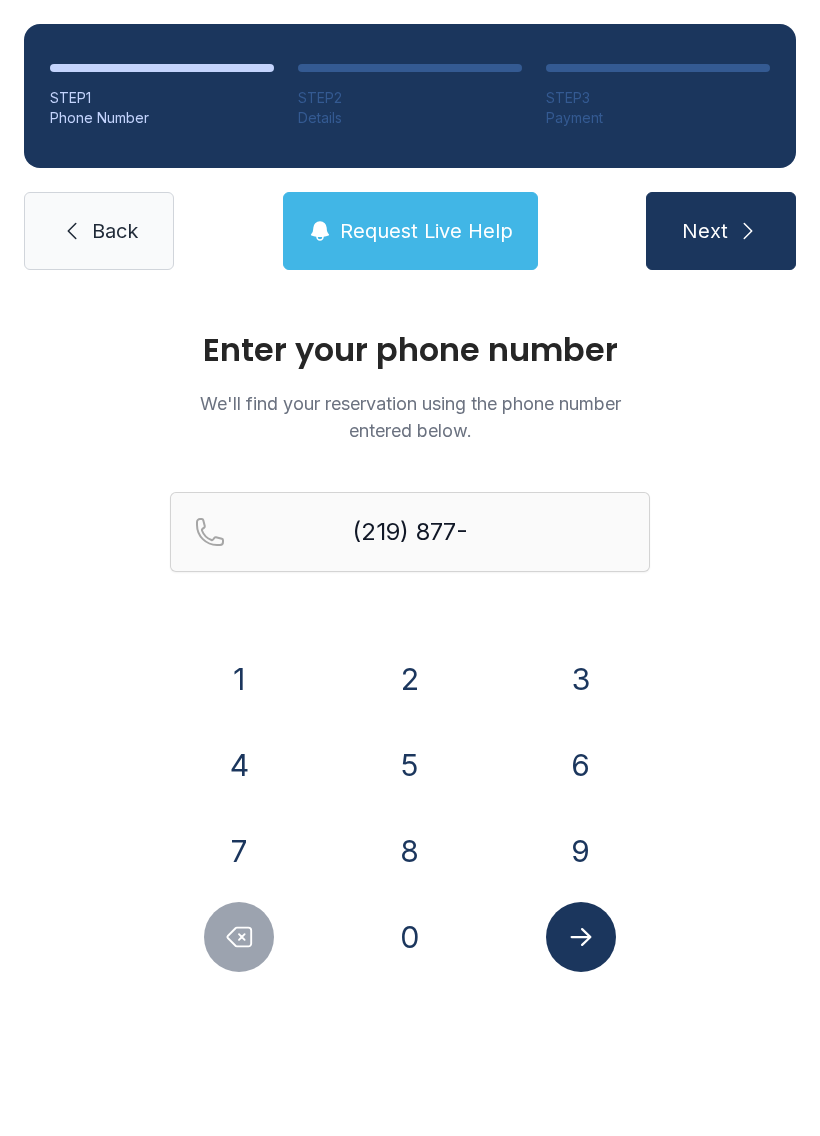 click on "5" at bounding box center (410, 765) 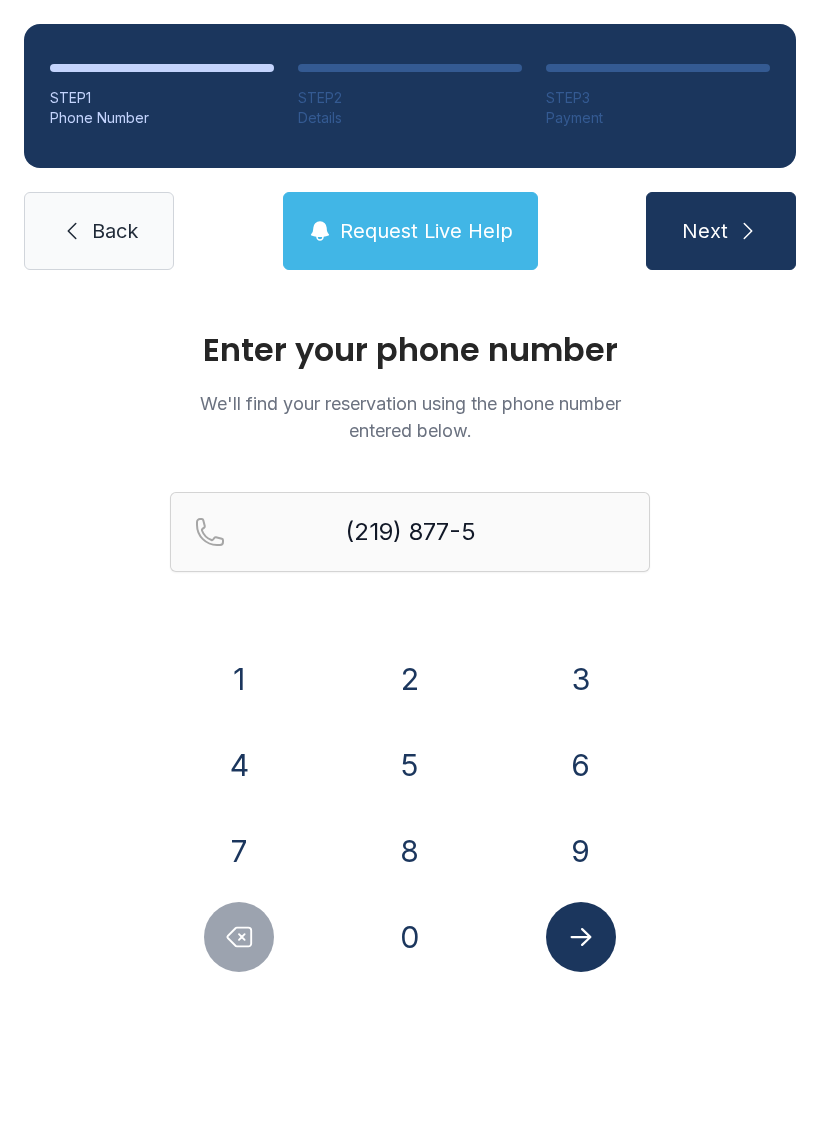 click on "0" at bounding box center [410, 937] 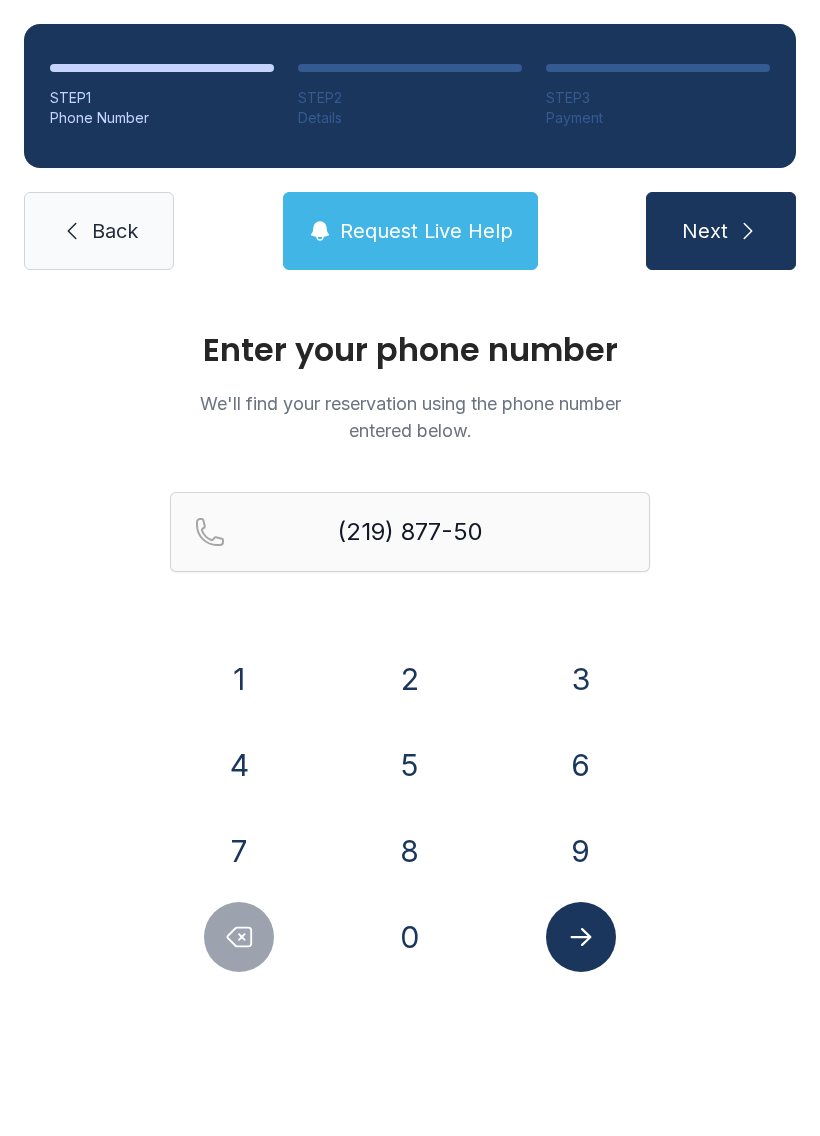click on "2" at bounding box center (410, 679) 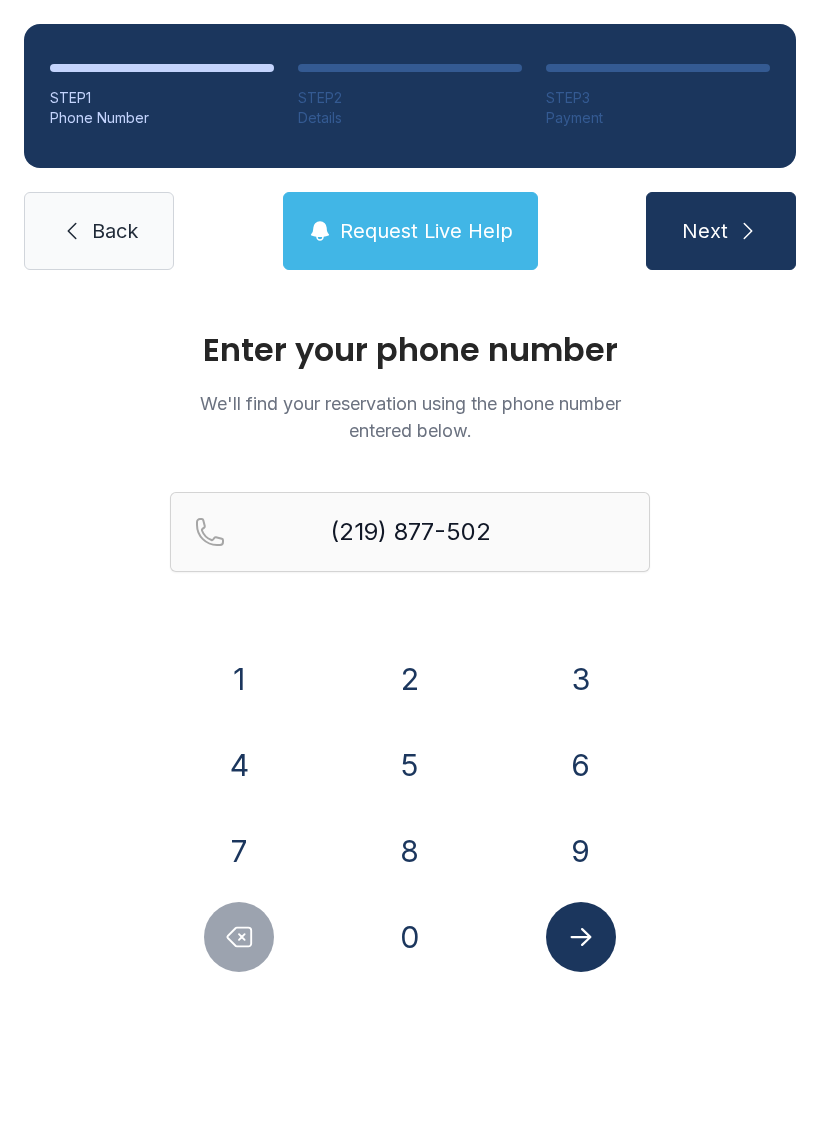 click on "2" at bounding box center (410, 679) 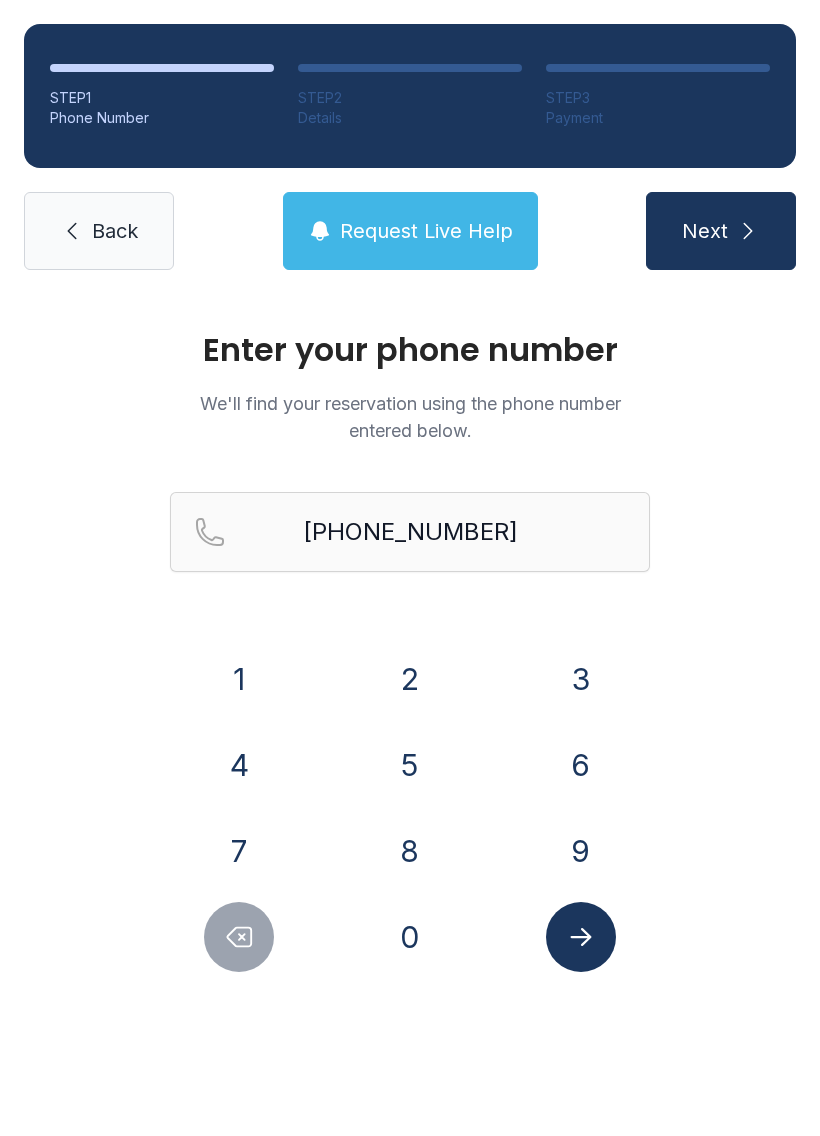 click at bounding box center (581, 937) 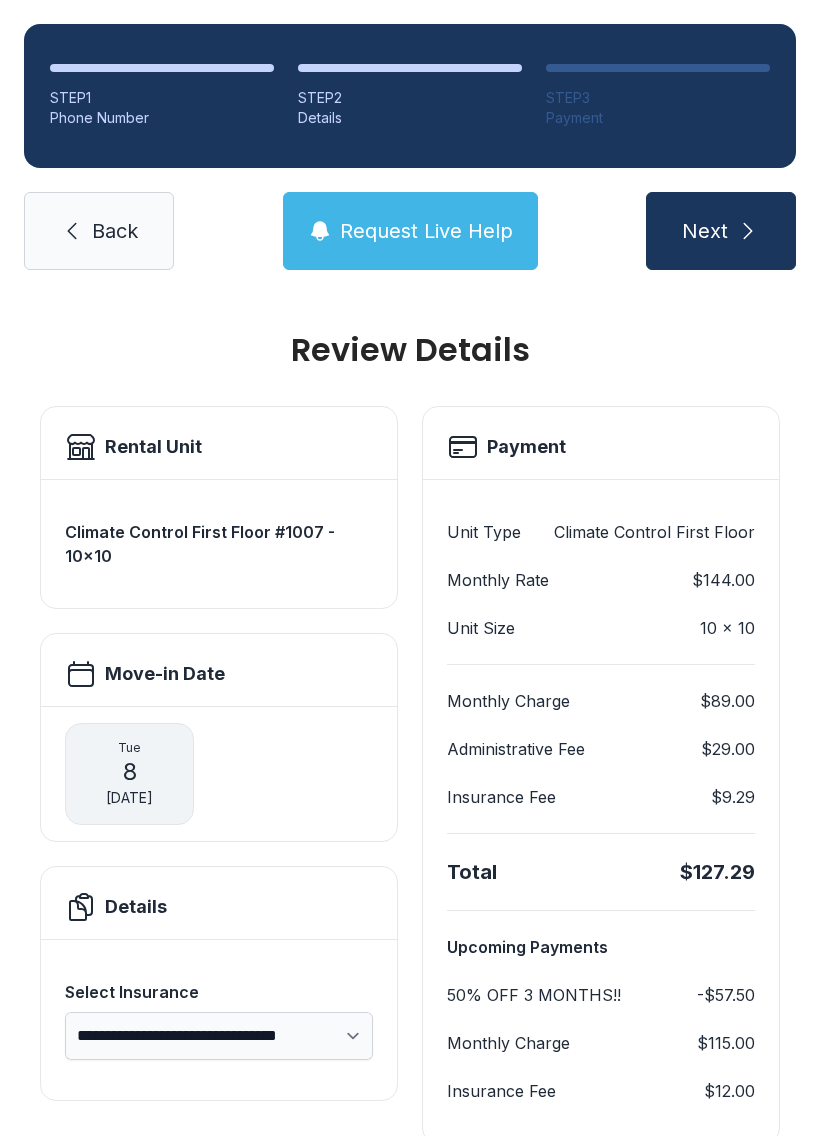 click on "Request Live Help" at bounding box center (426, 231) 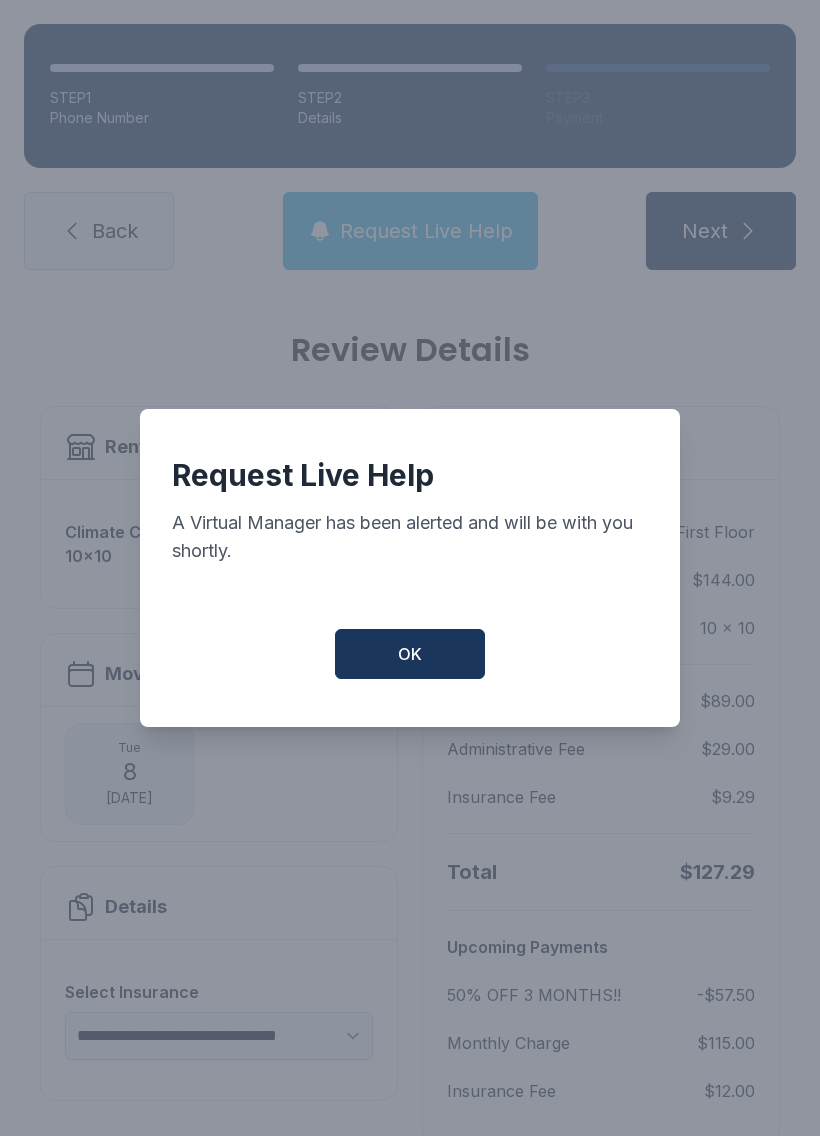 click on "OK" at bounding box center [410, 654] 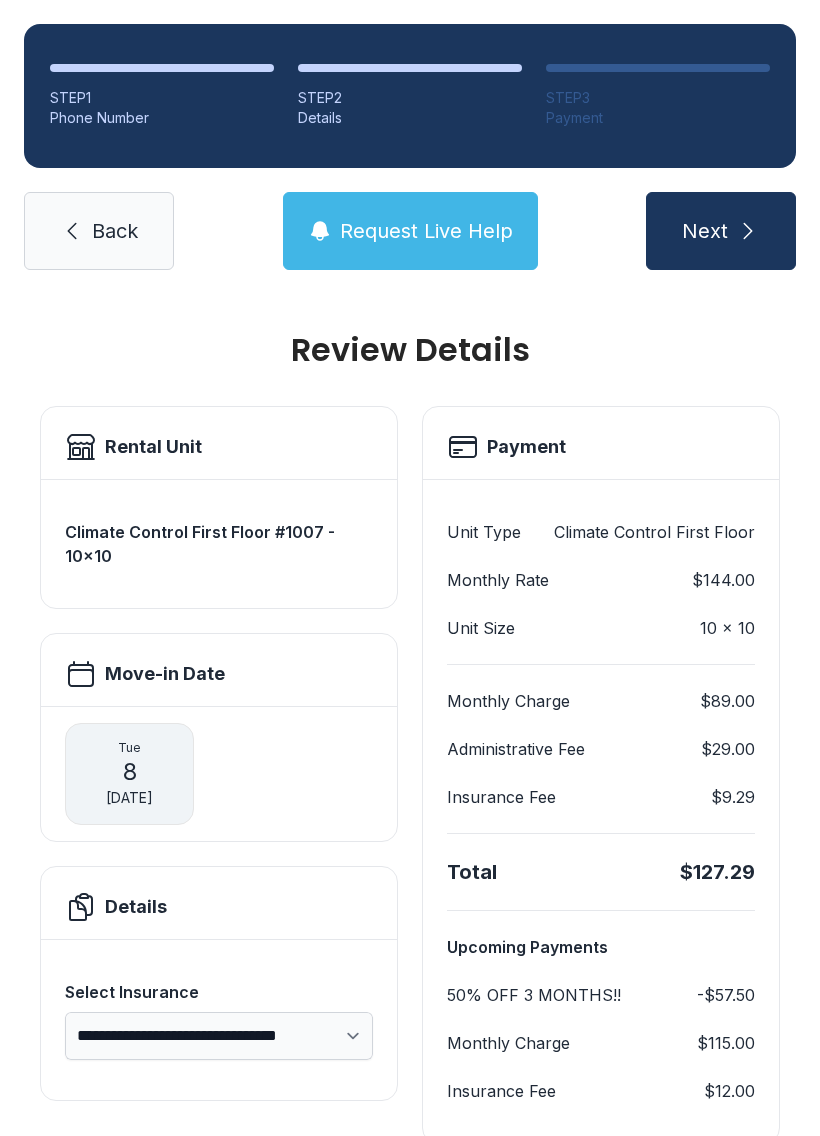 scroll, scrollTop: 3, scrollLeft: 0, axis: vertical 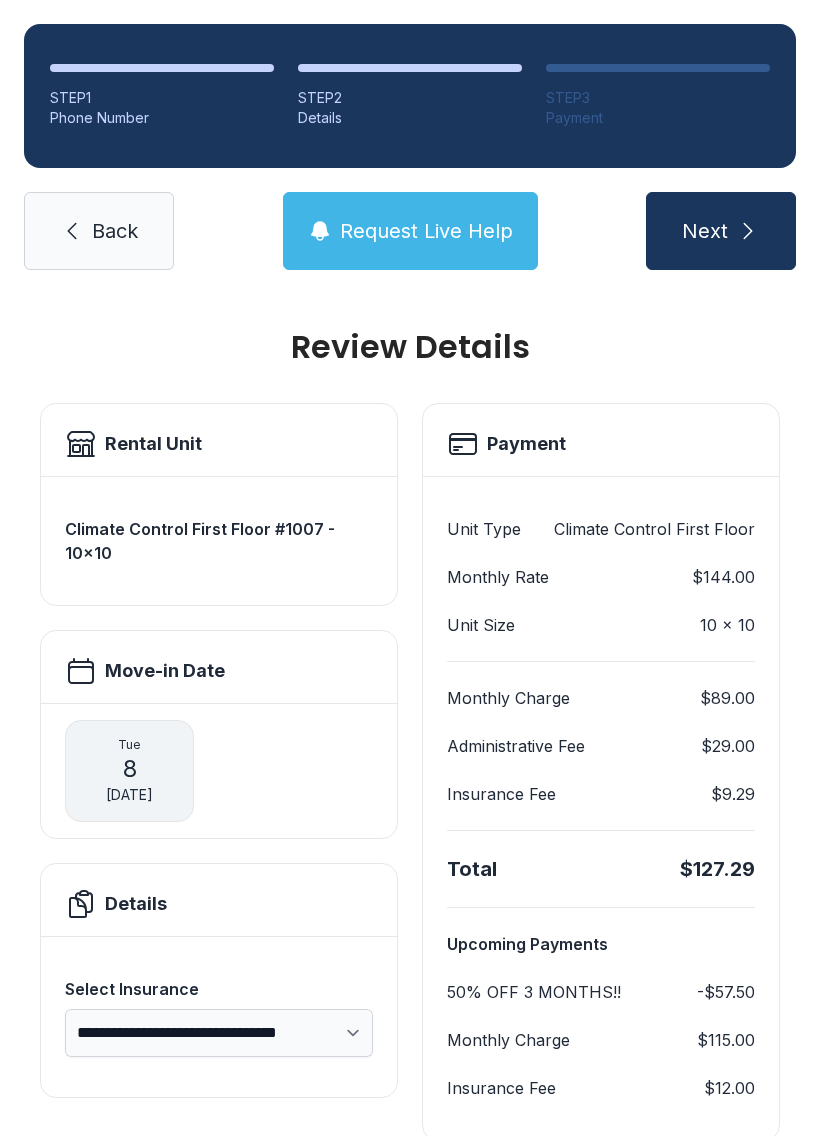 click 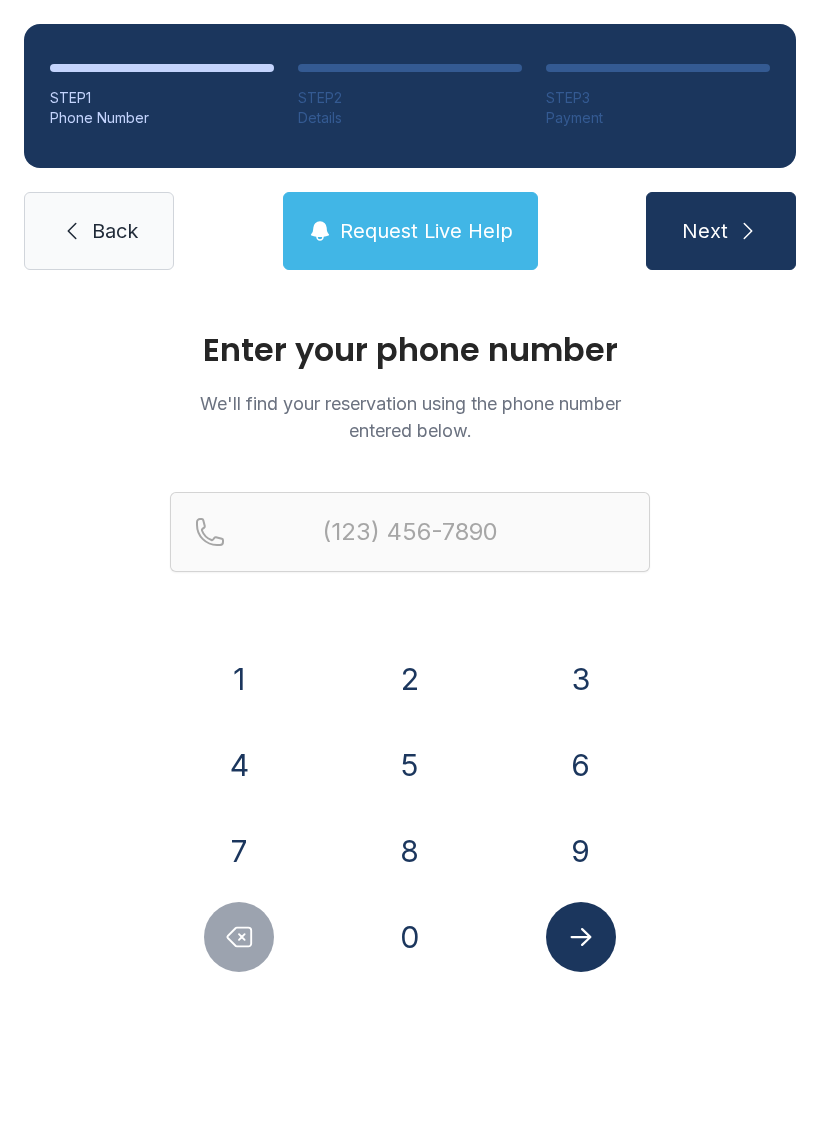 scroll, scrollTop: 0, scrollLeft: 0, axis: both 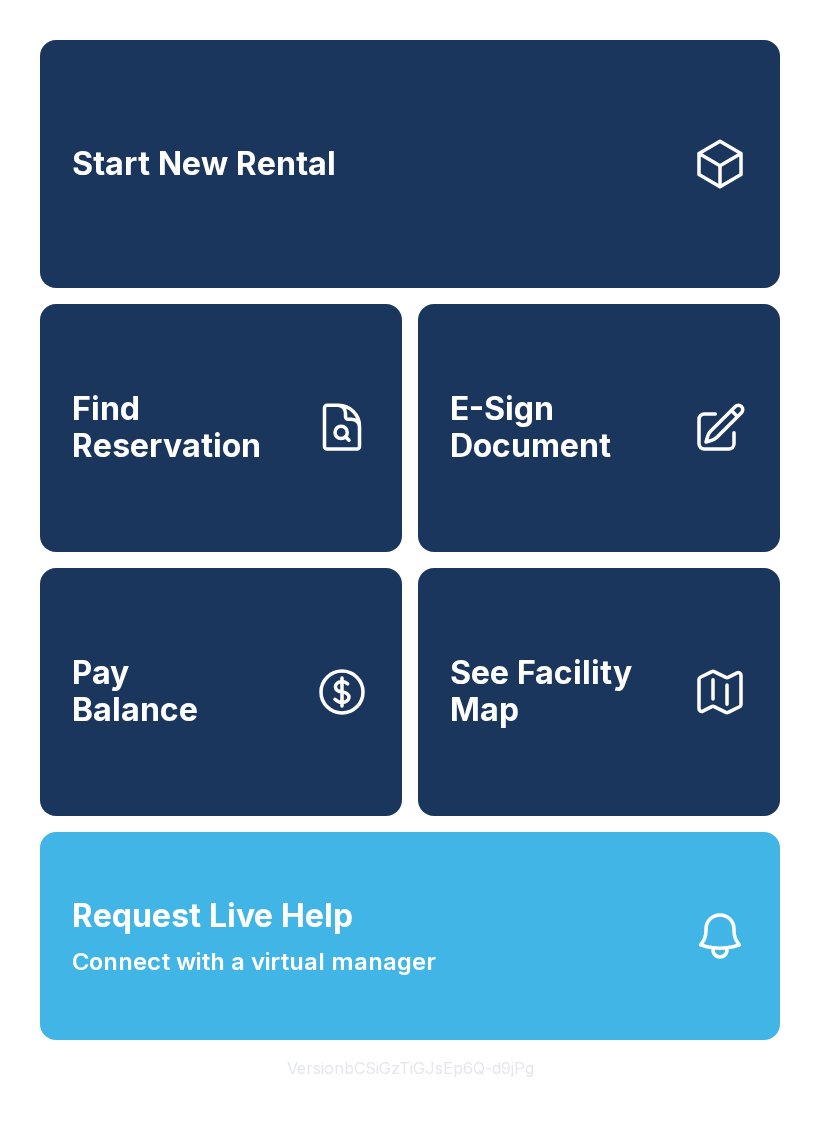 click on "Start New Rental" at bounding box center [410, 164] 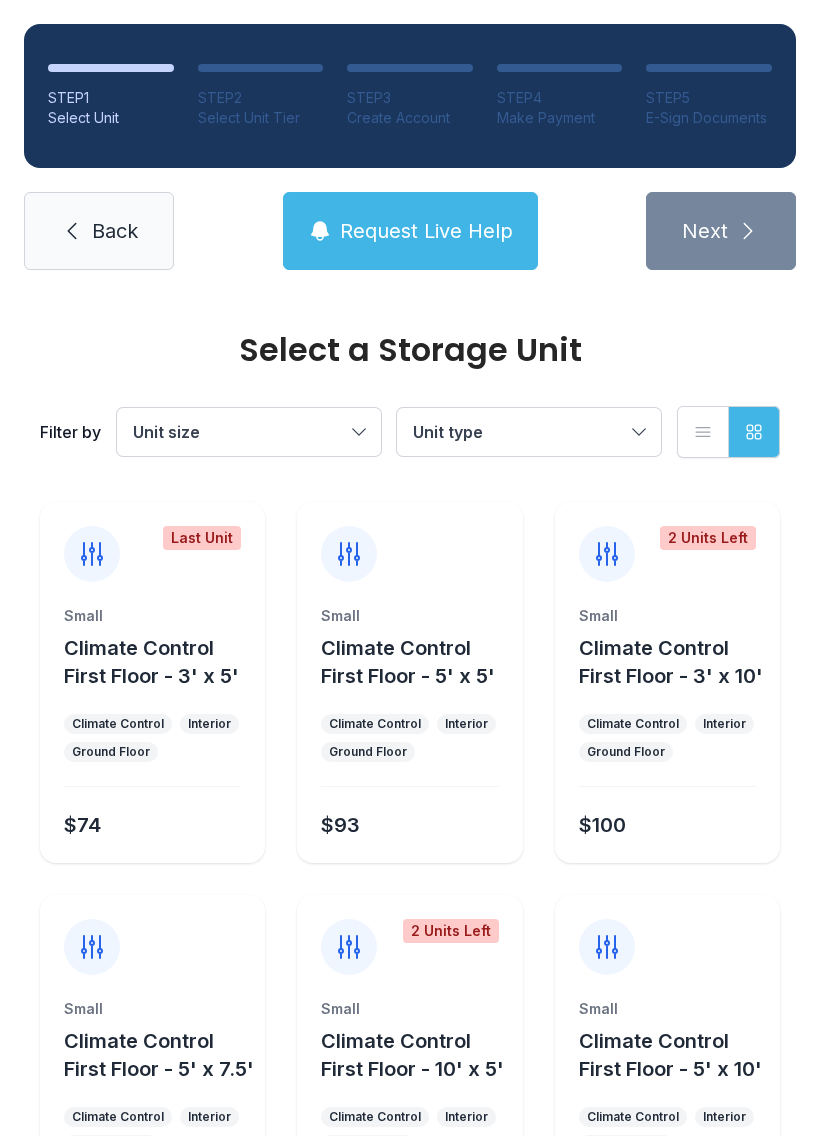 click on "Back" at bounding box center [99, 231] 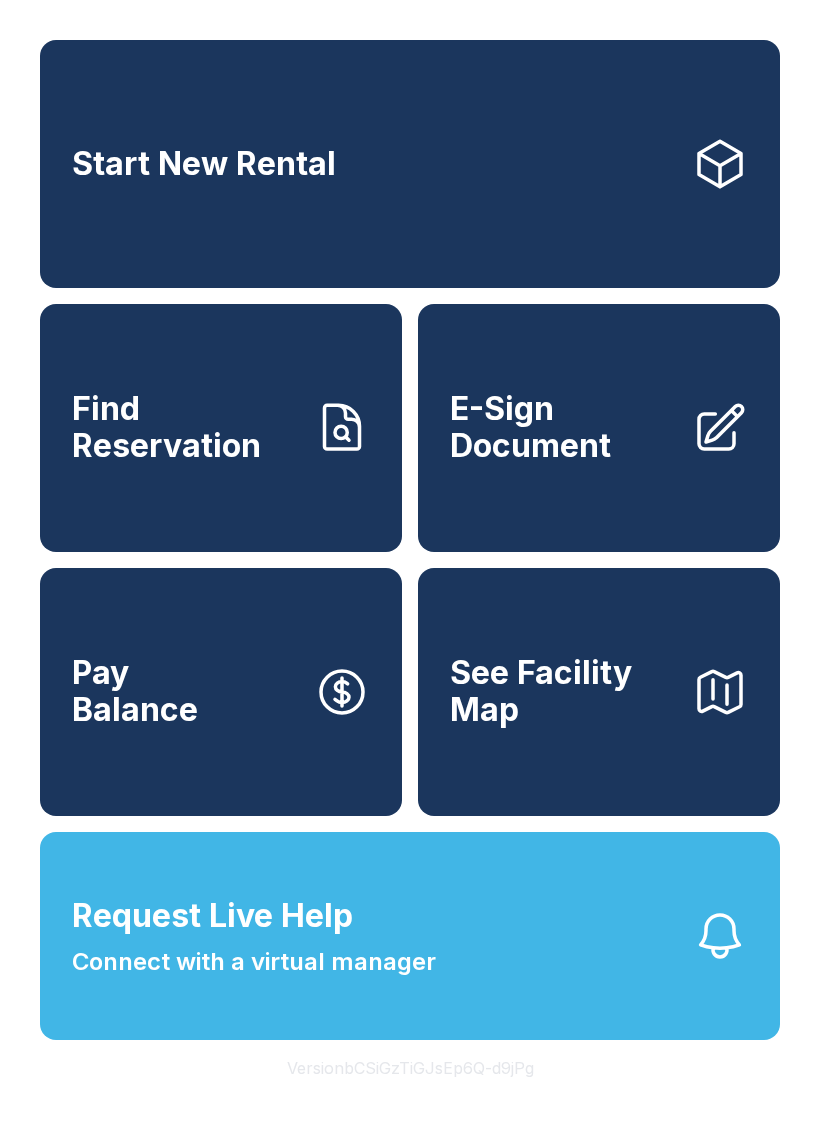 click on "Start New Rental" at bounding box center [410, 164] 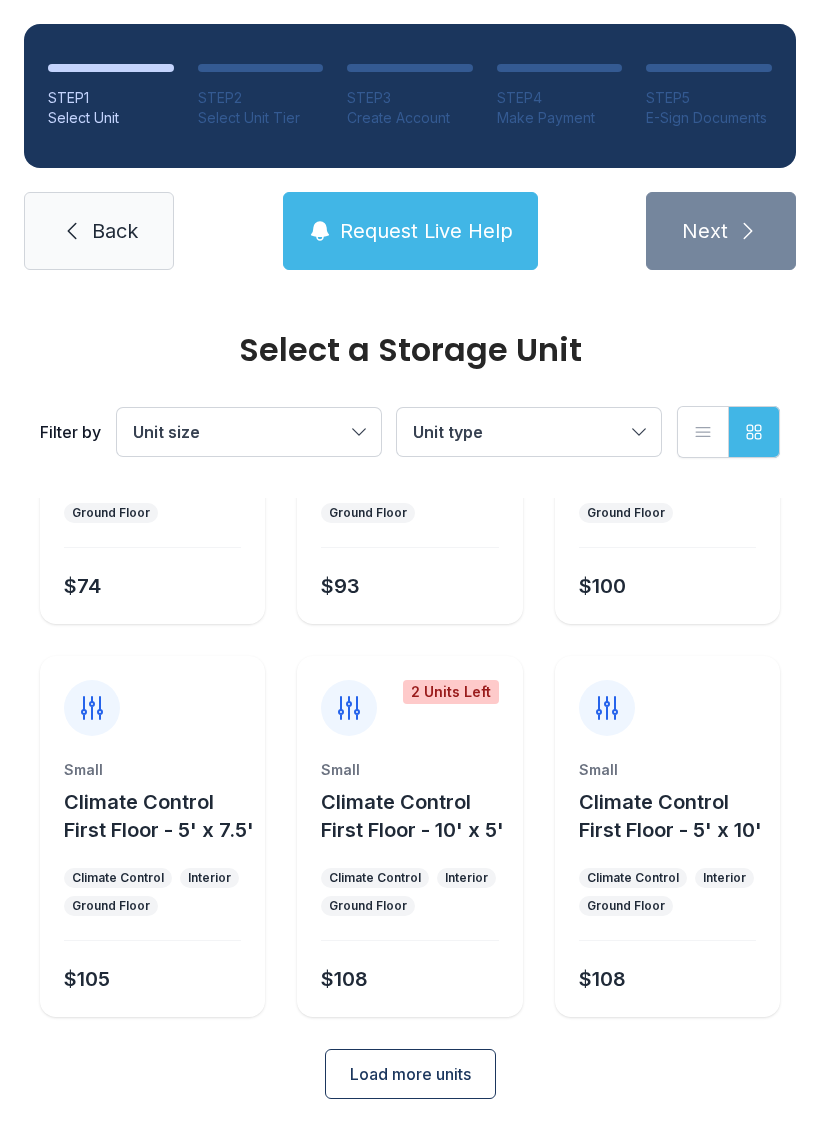 scroll, scrollTop: 238, scrollLeft: 0, axis: vertical 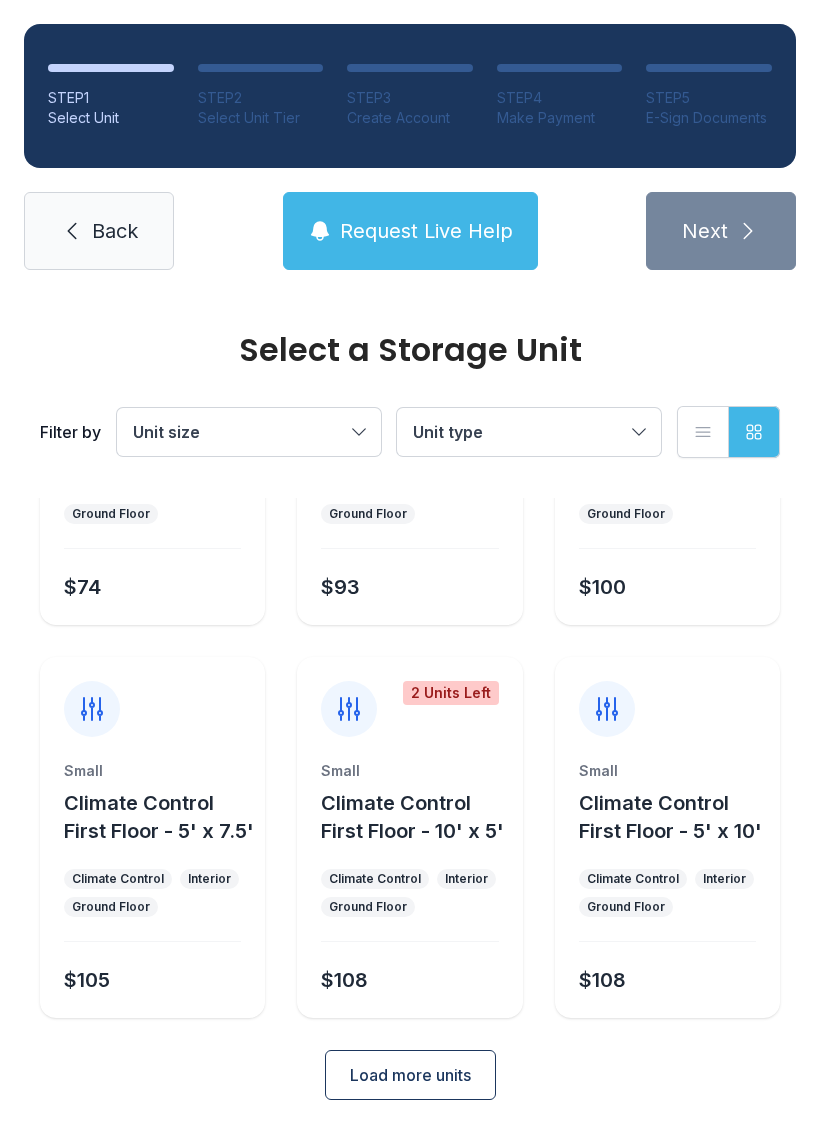 click on "Load more units" at bounding box center (410, 1075) 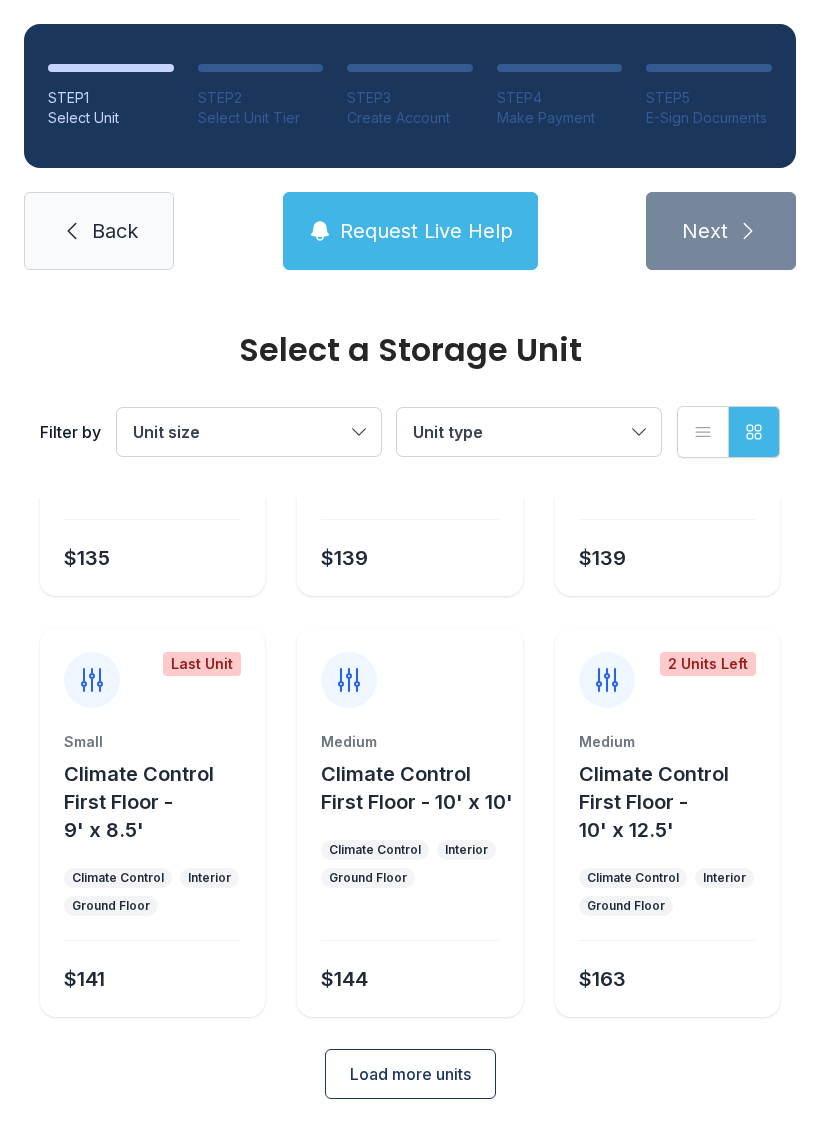 scroll, scrollTop: 1080, scrollLeft: 0, axis: vertical 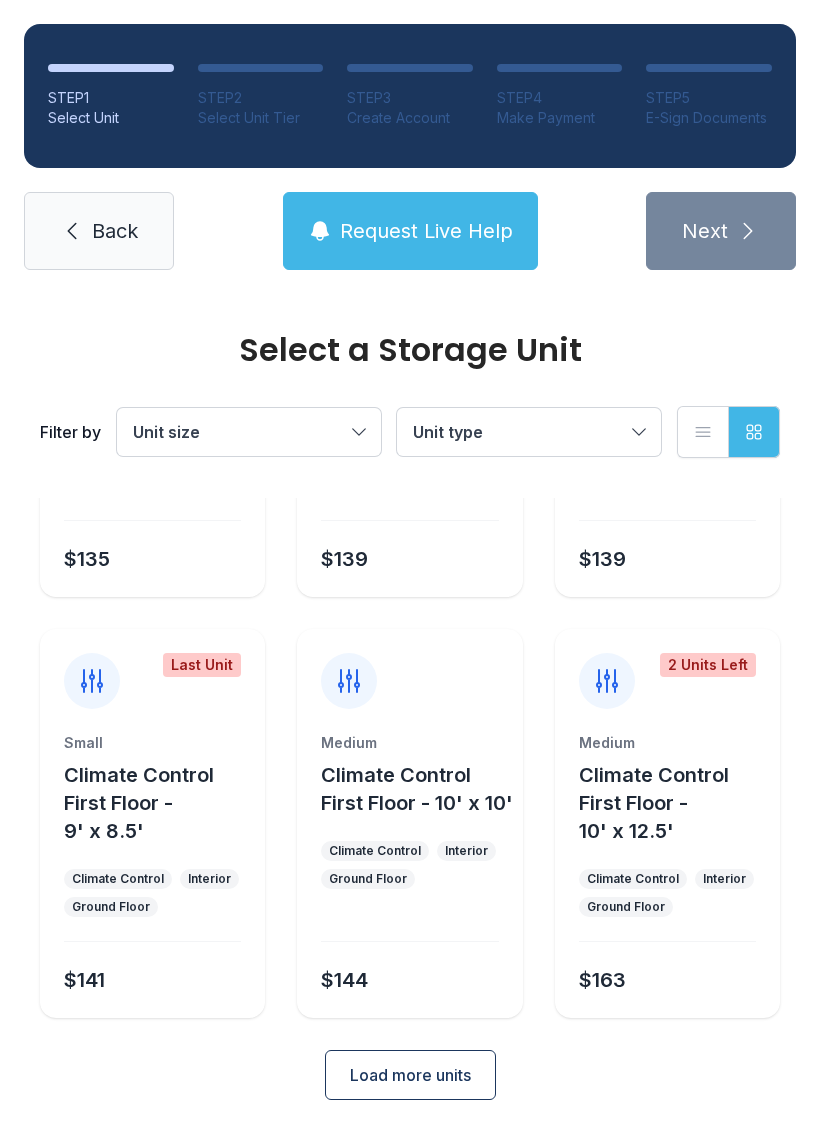 click at bounding box center [409, 669] 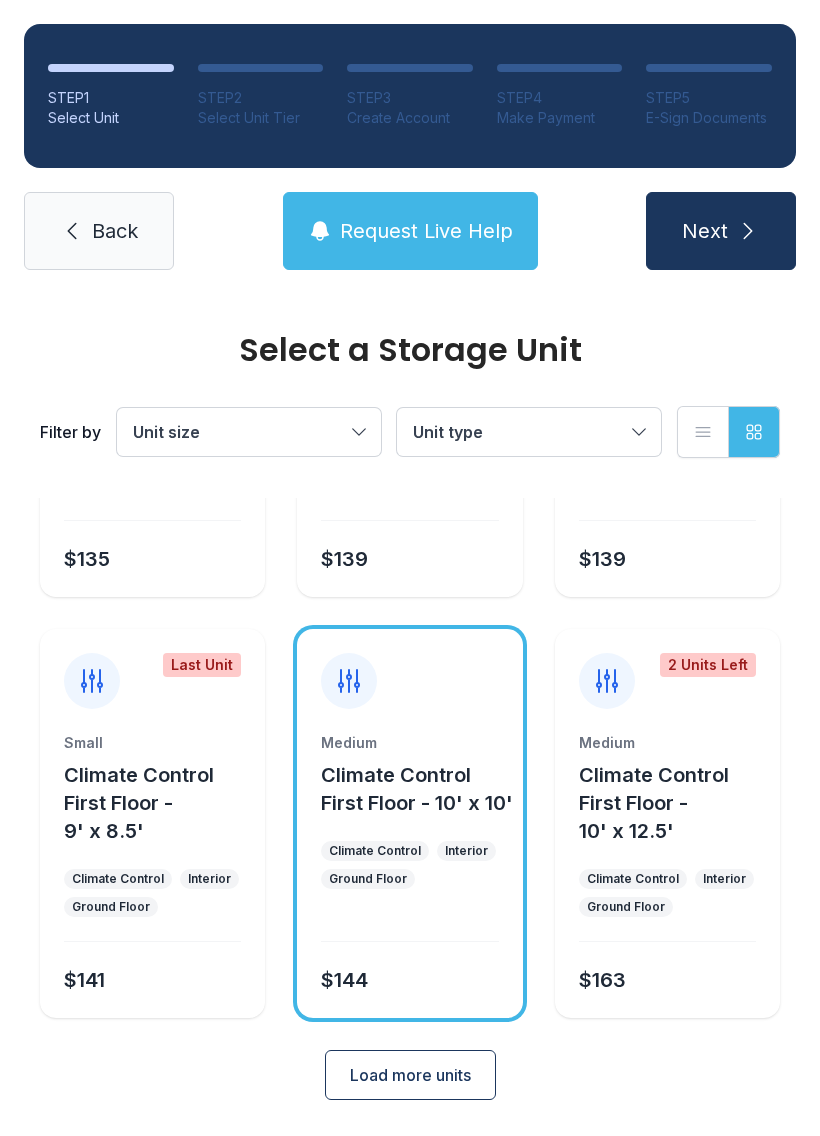 click on "Next" at bounding box center (705, 231) 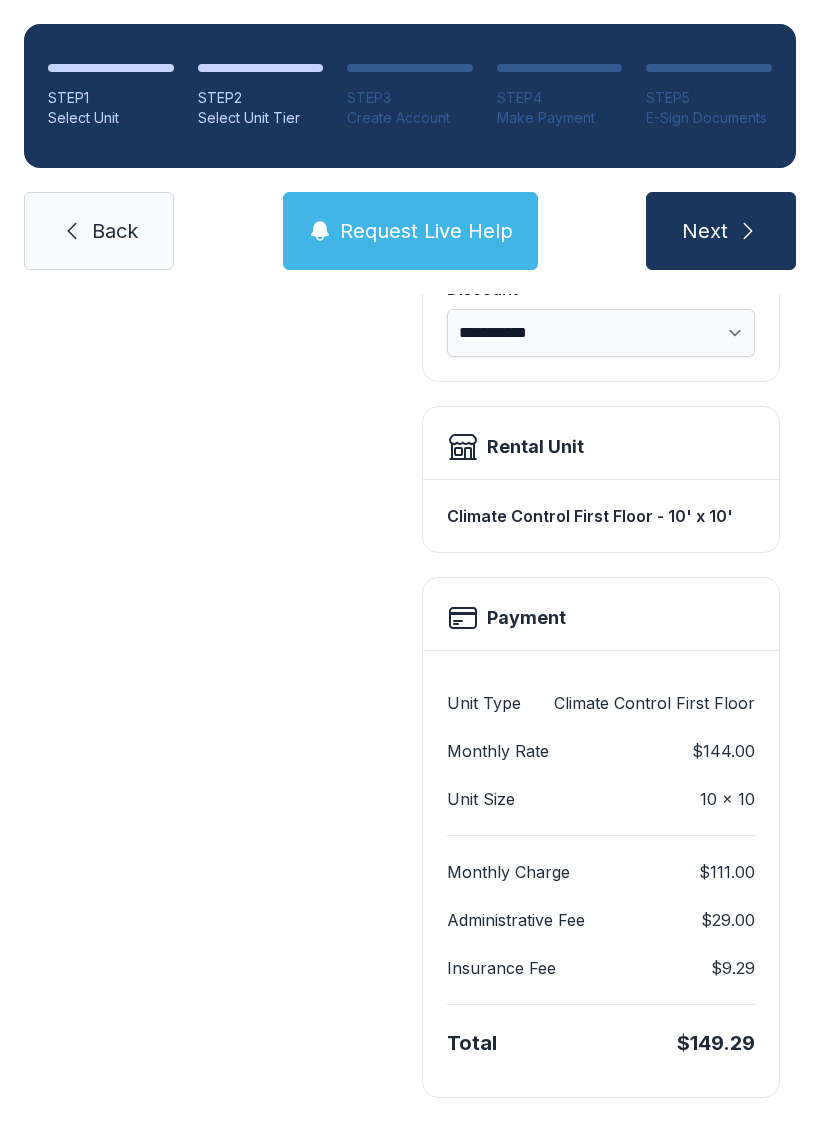 scroll, scrollTop: 433, scrollLeft: 0, axis: vertical 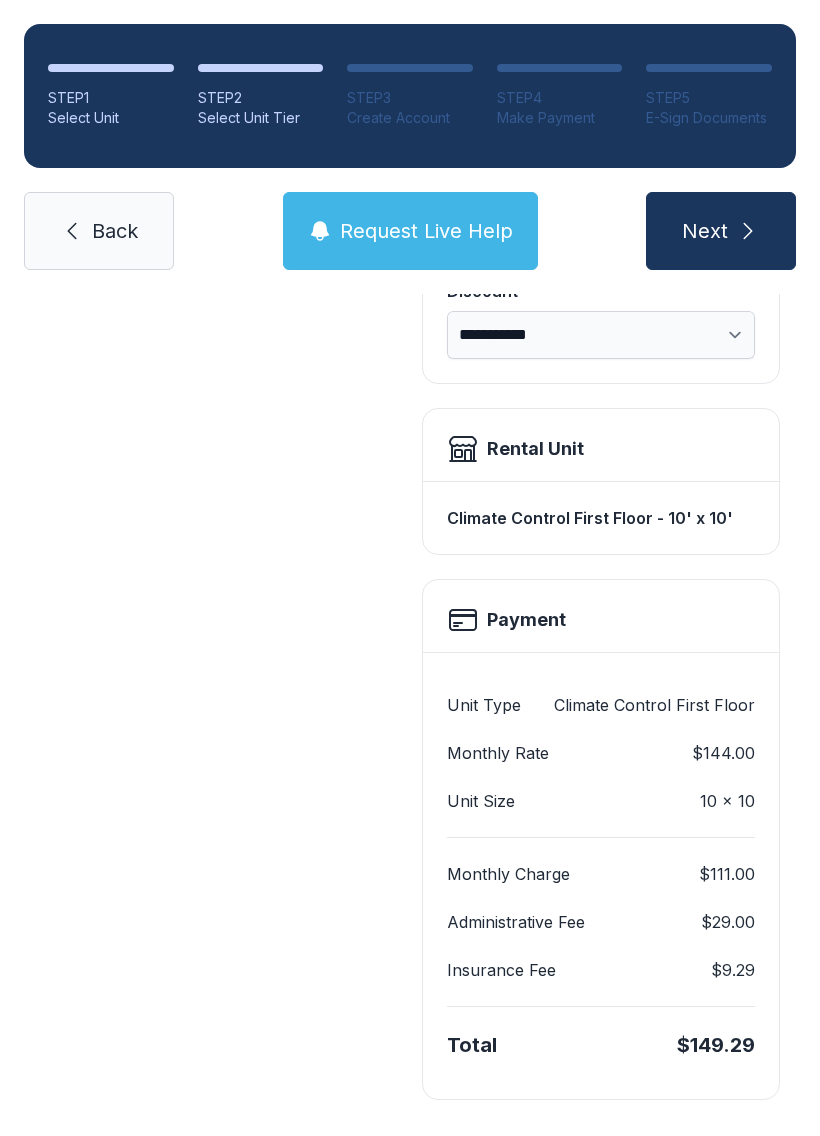 click on "Next" at bounding box center [721, 231] 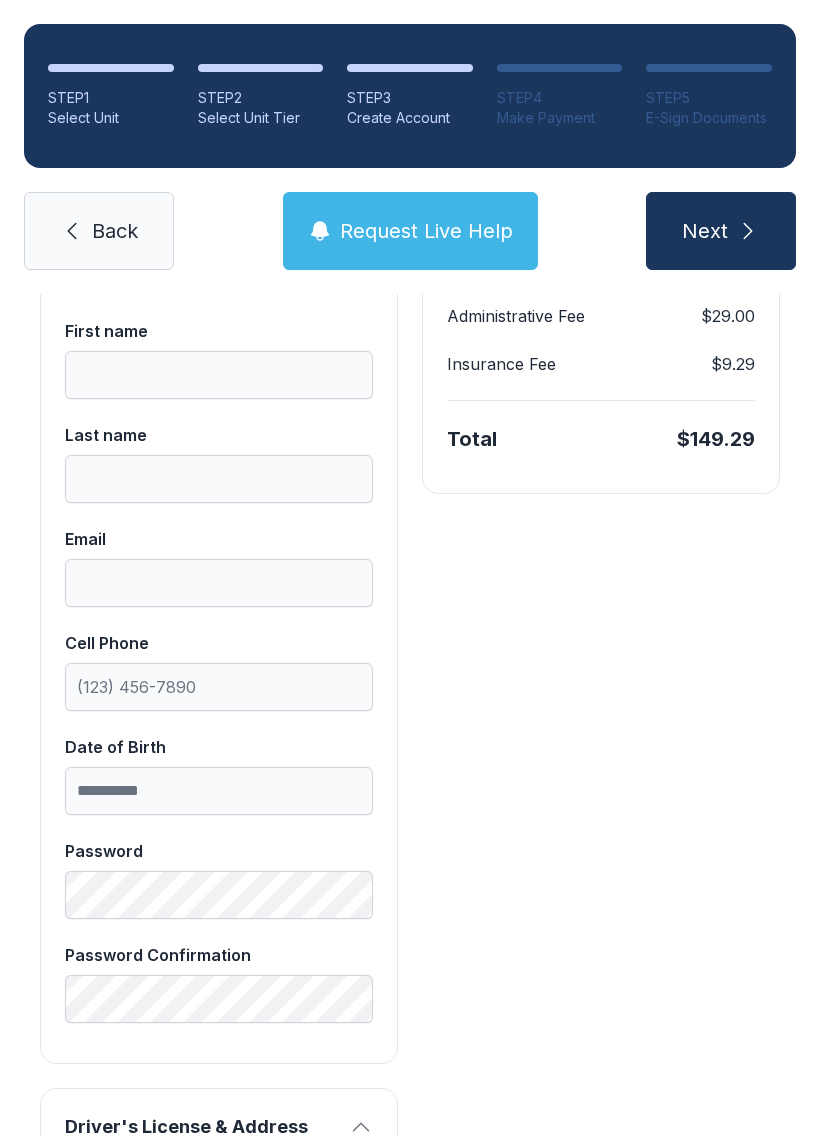 scroll, scrollTop: 0, scrollLeft: 0, axis: both 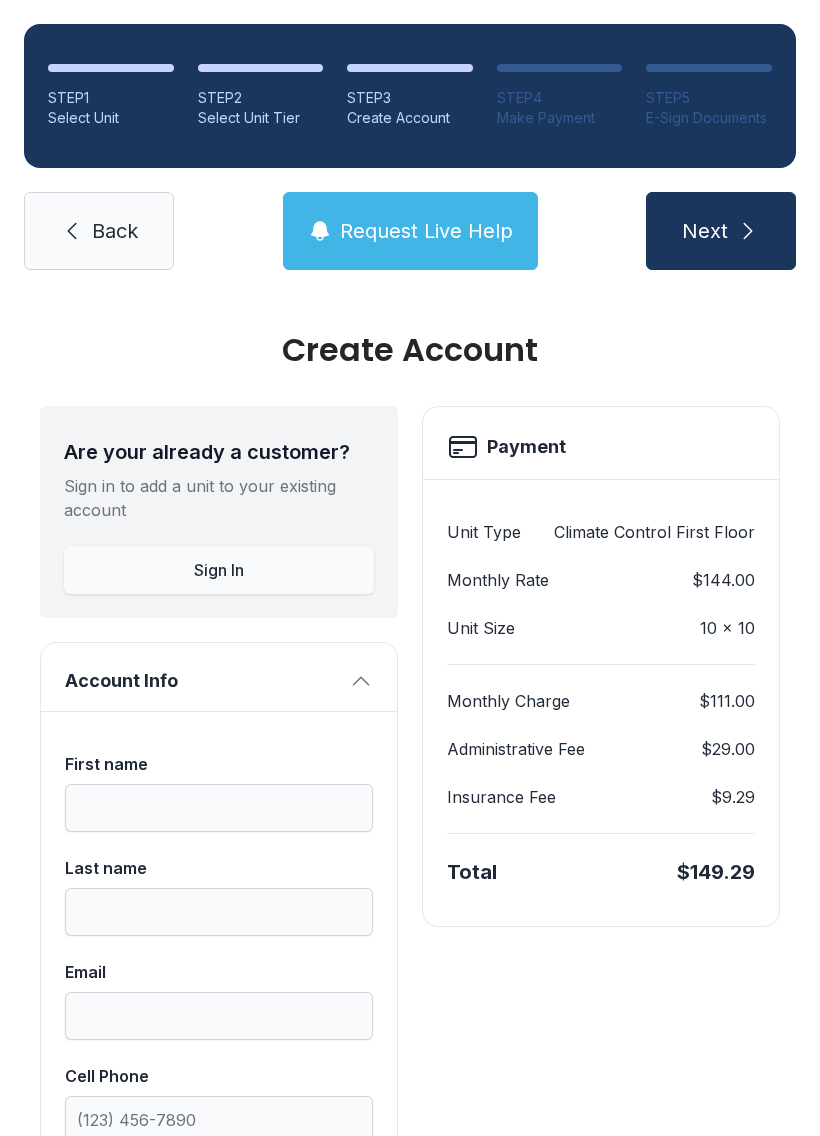 click on "Back" at bounding box center (115, 231) 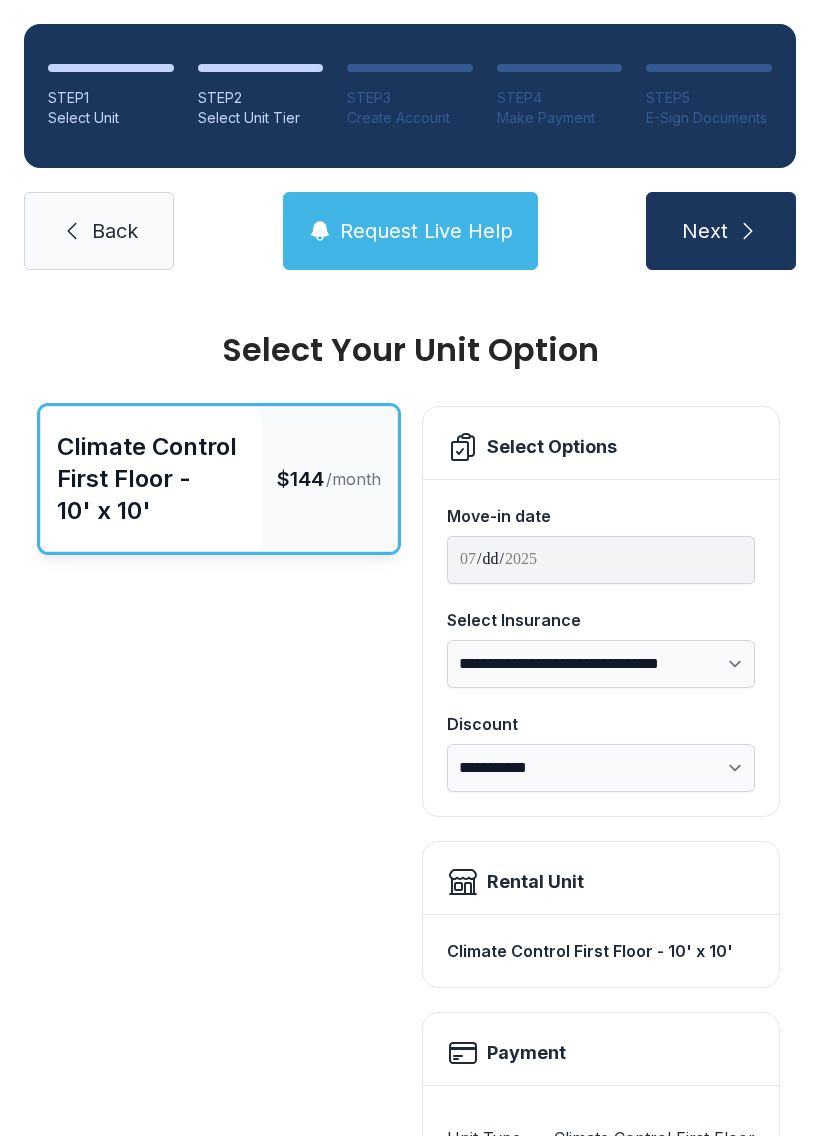click on "Back" at bounding box center (115, 231) 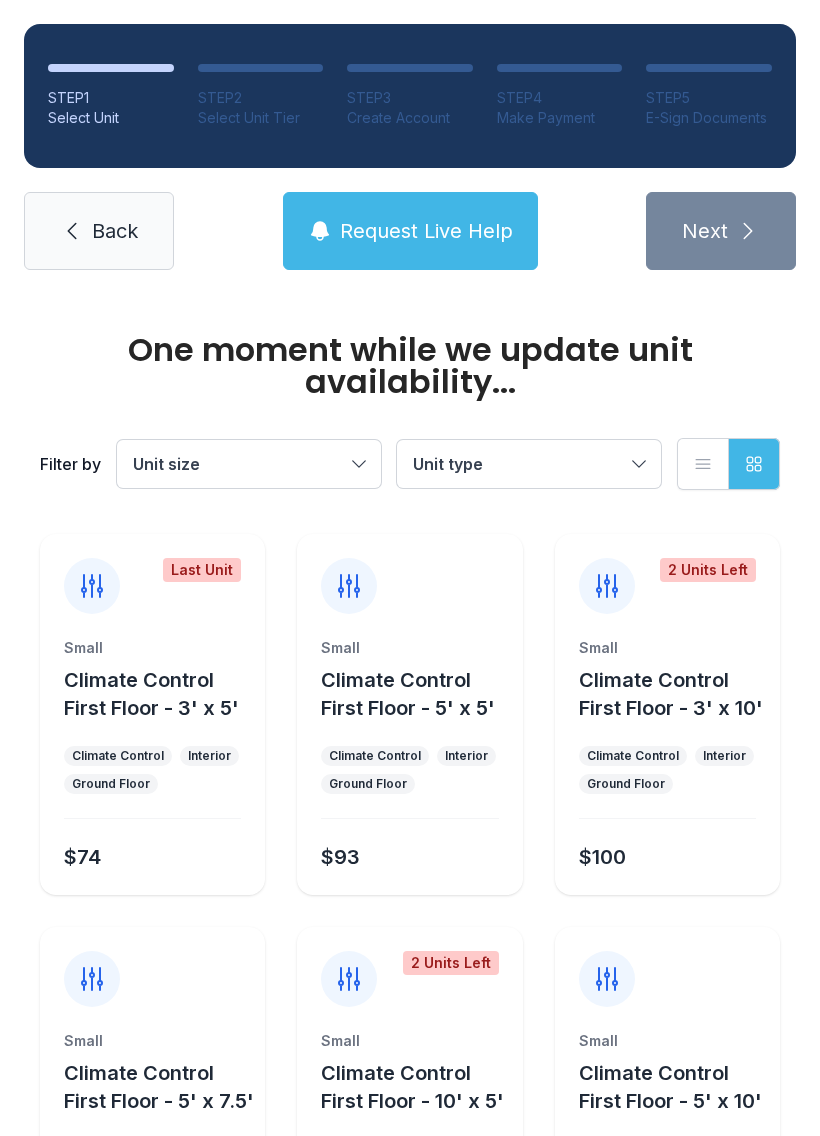 click on "Back" at bounding box center (99, 231) 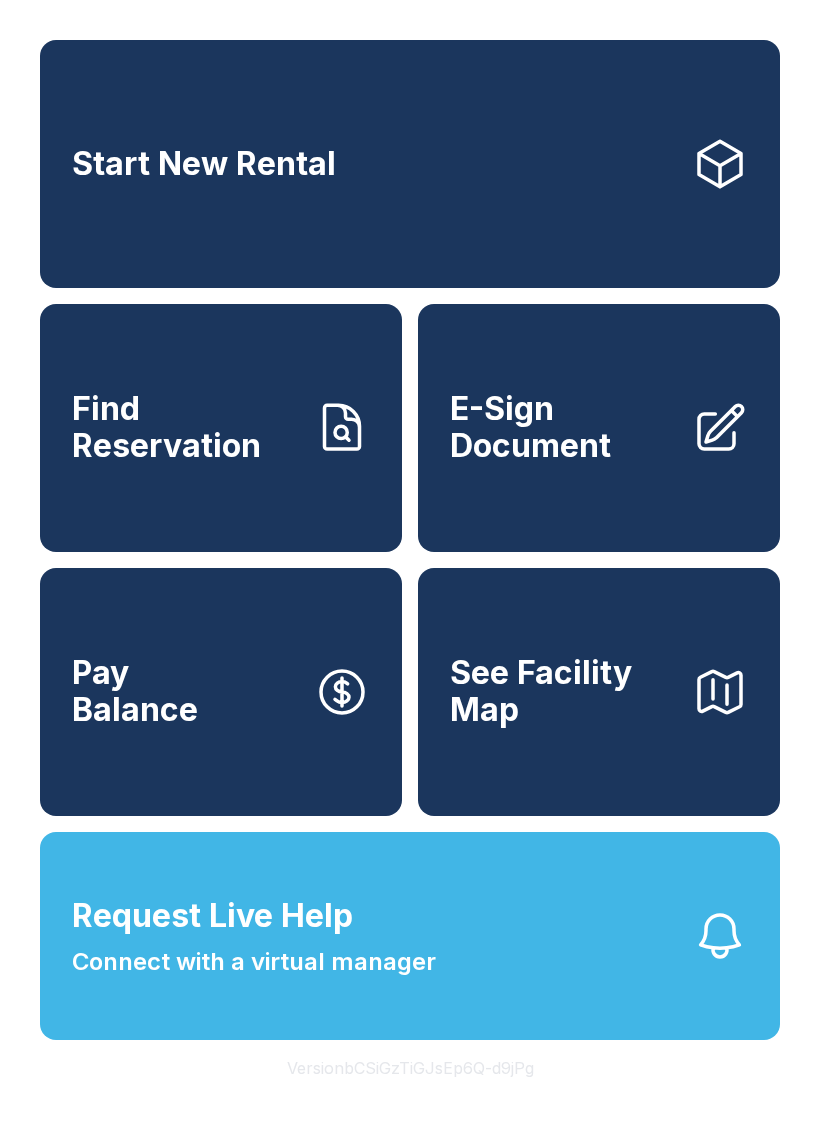 click on "See Facility Map" at bounding box center (563, 691) 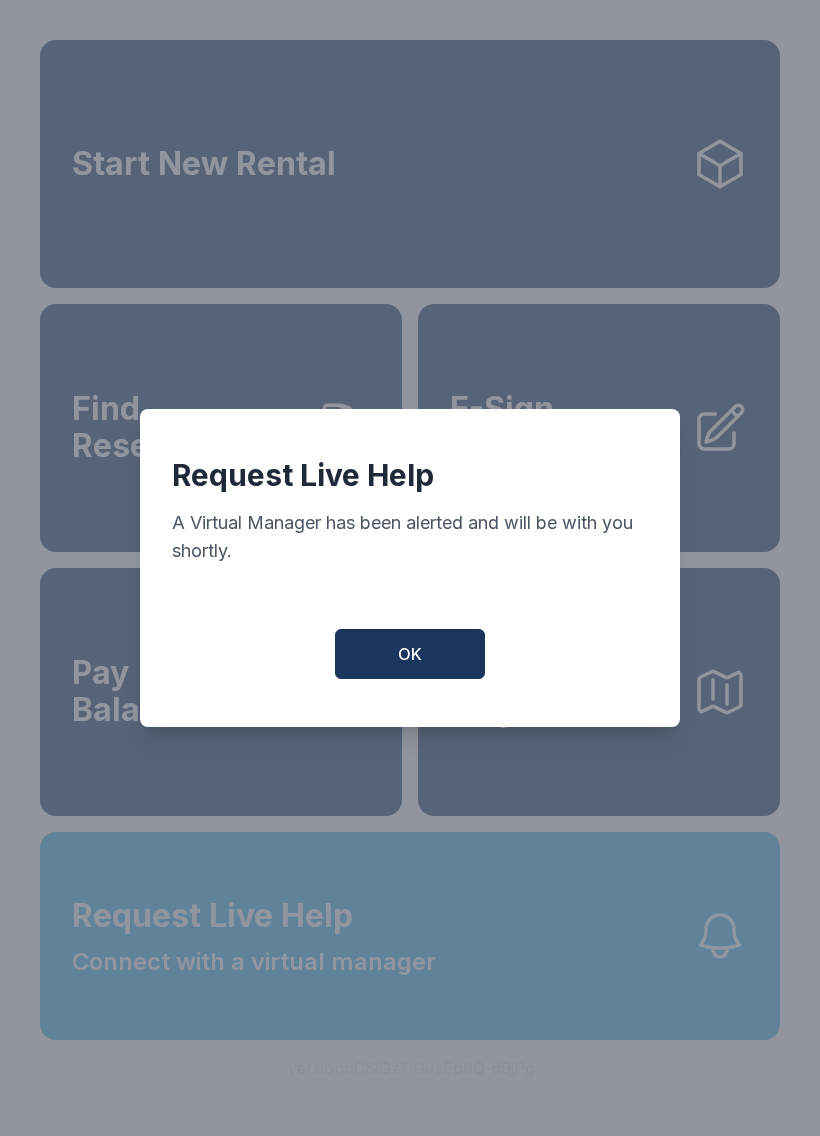 click on "OK" at bounding box center [410, 654] 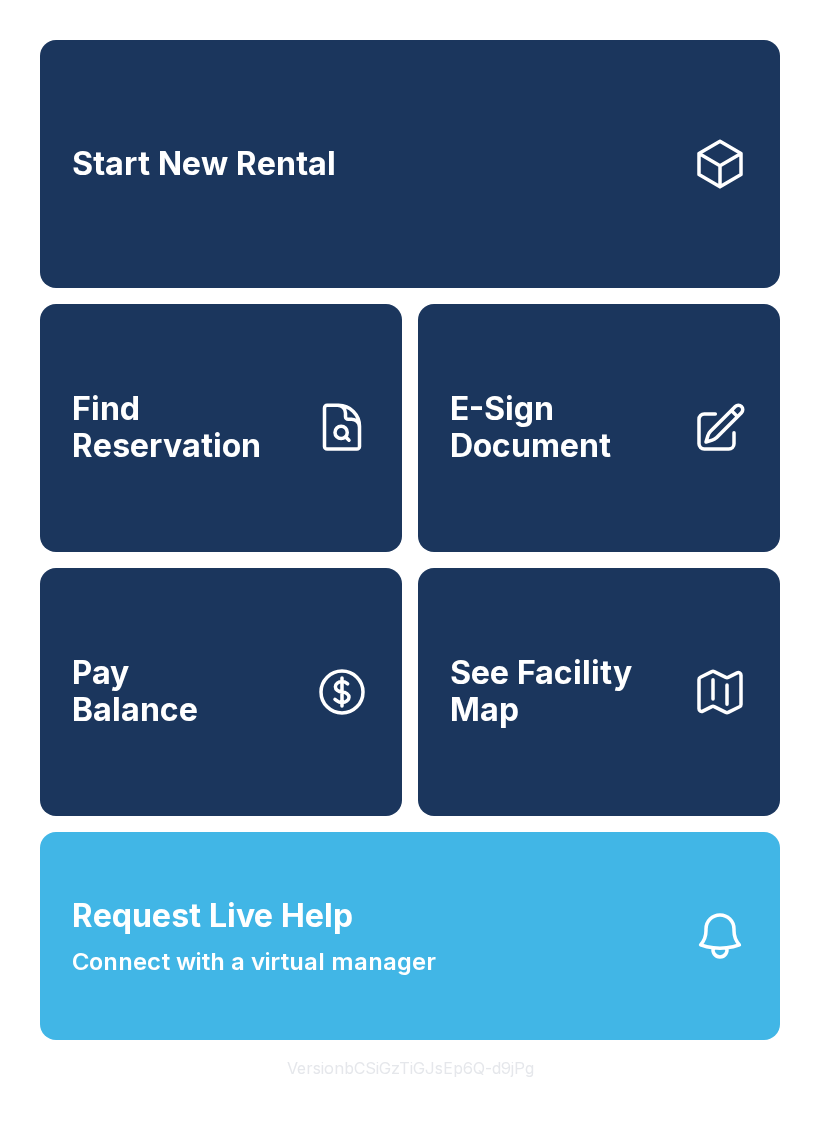 click on "See Facility Map" at bounding box center (599, 692) 